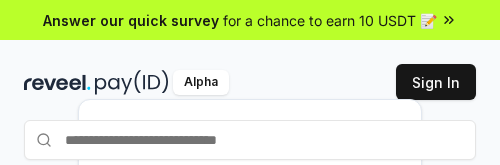 scroll, scrollTop: 0, scrollLeft: 0, axis: both 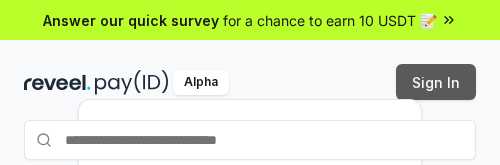 click on "Sign In" at bounding box center (436, 82) 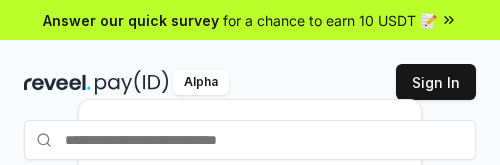scroll, scrollTop: 0, scrollLeft: 0, axis: both 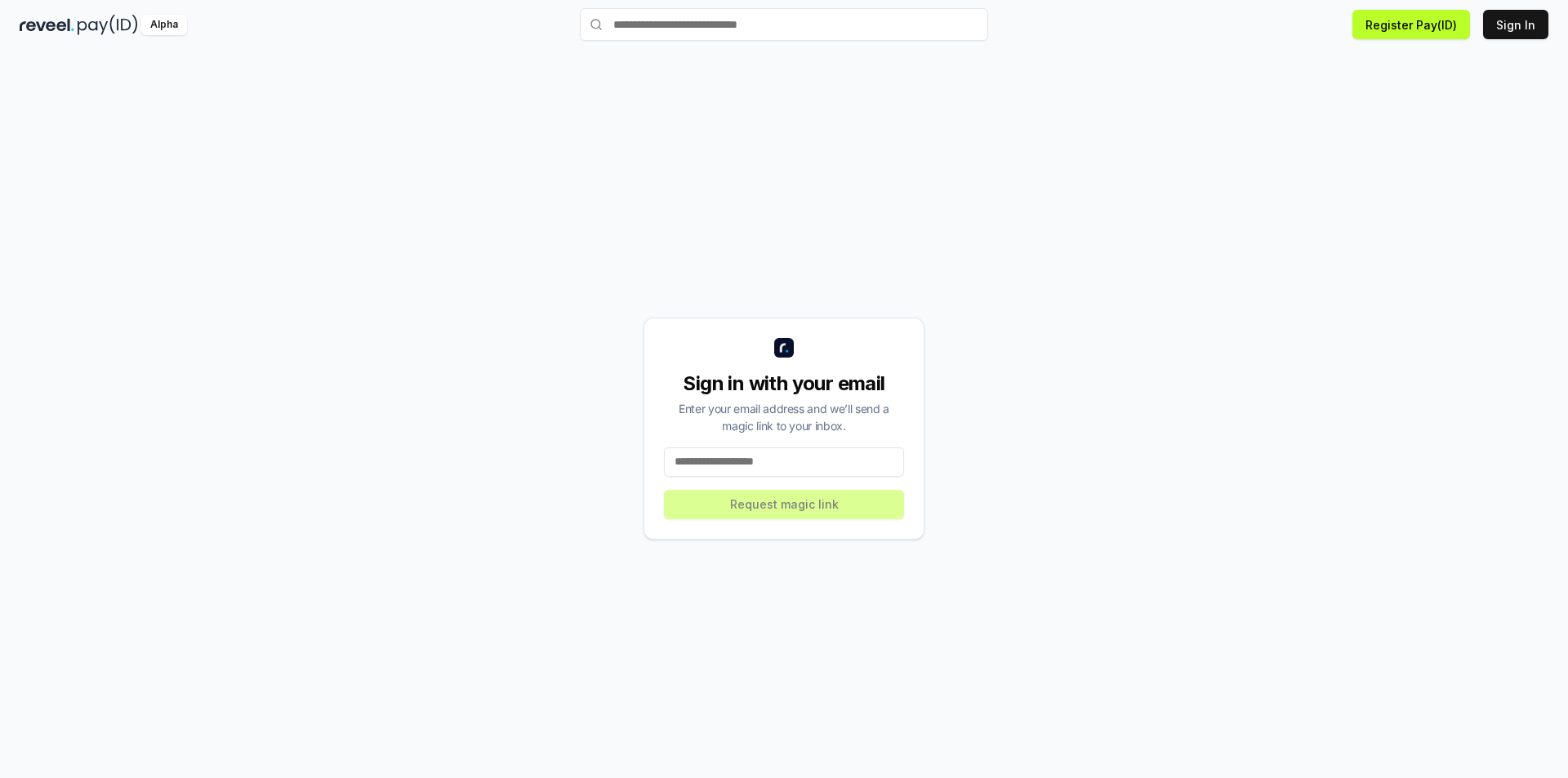 click at bounding box center [784, 462] 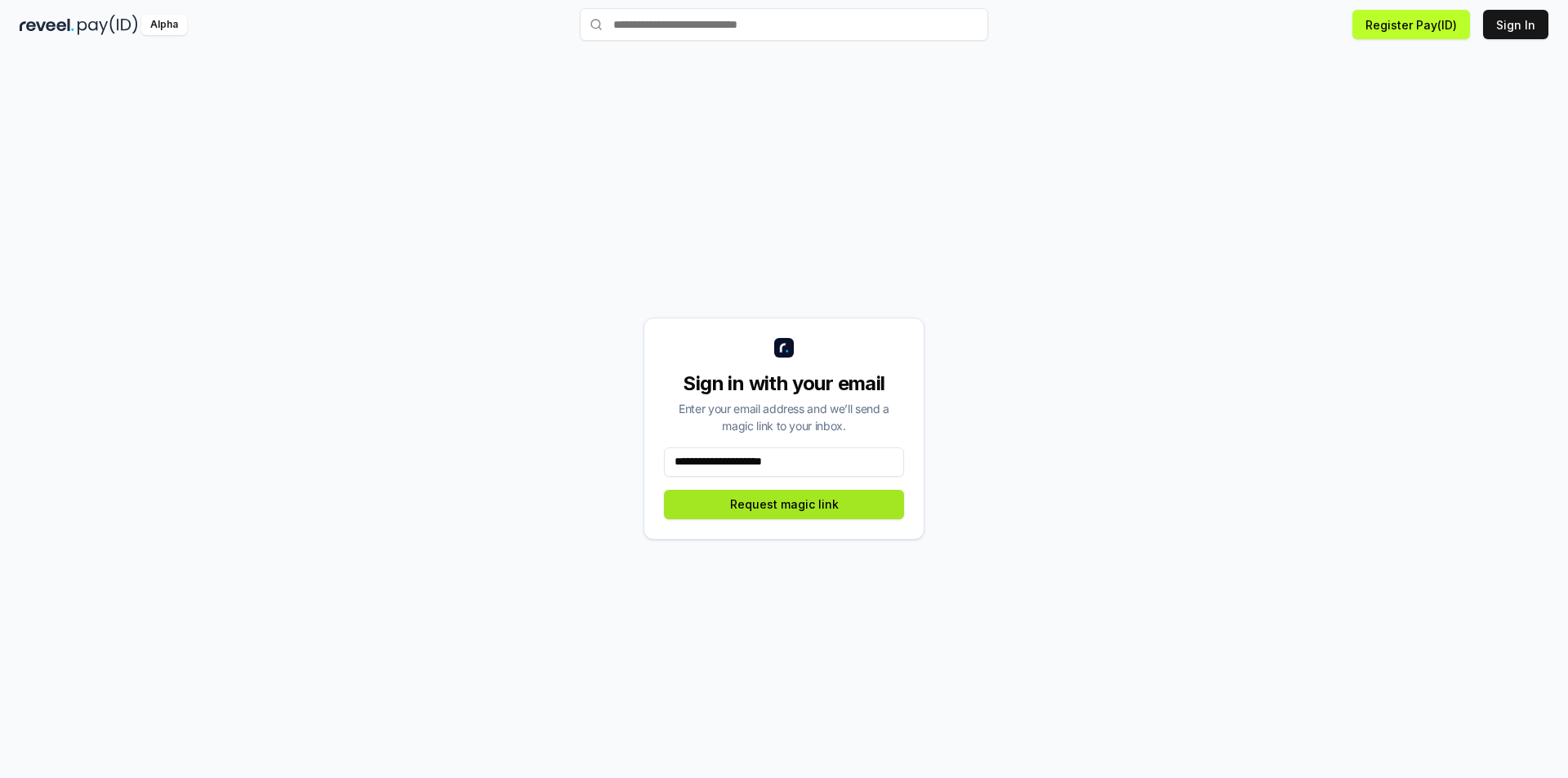 type on "**********" 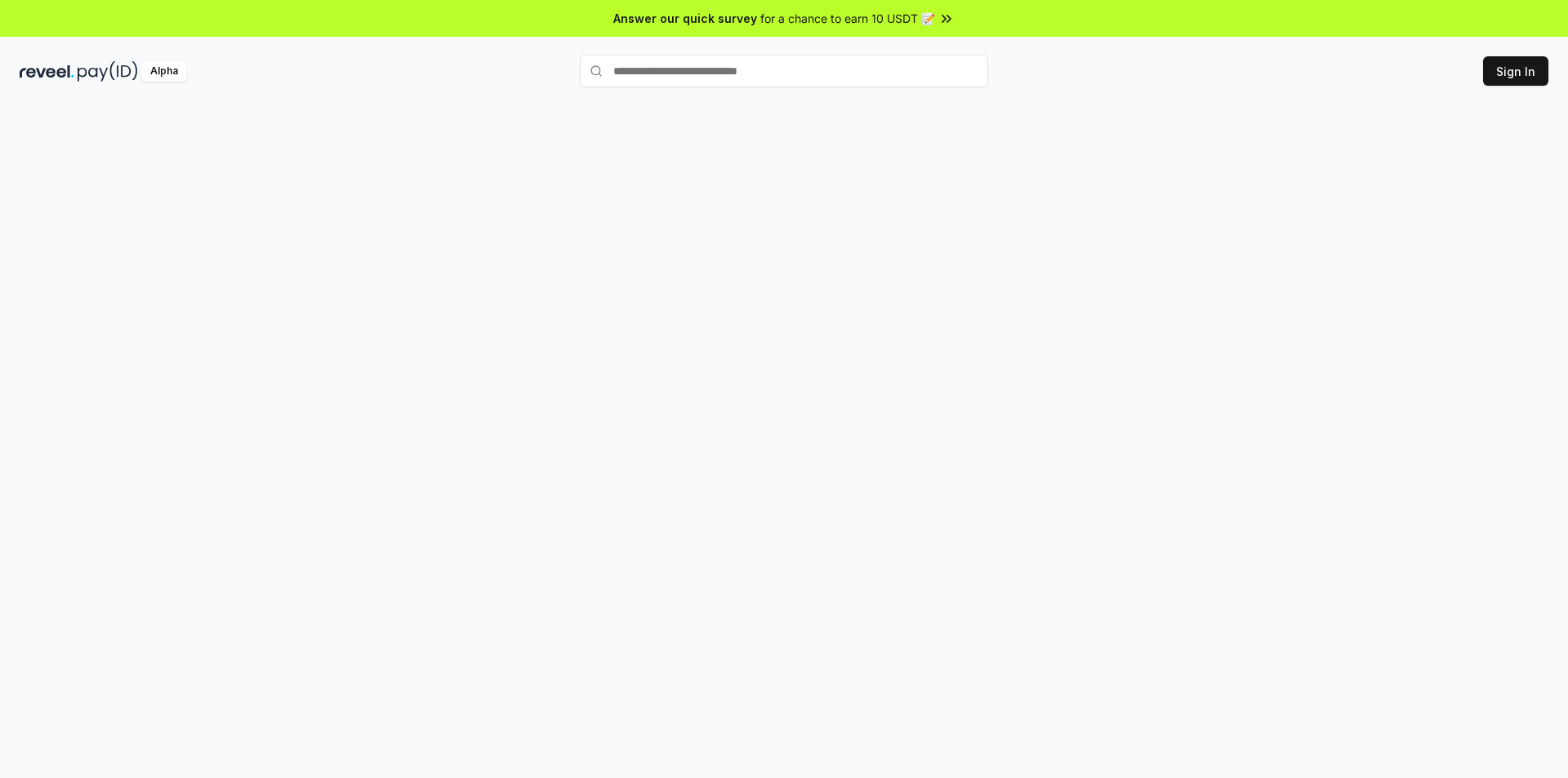 scroll, scrollTop: 0, scrollLeft: 0, axis: both 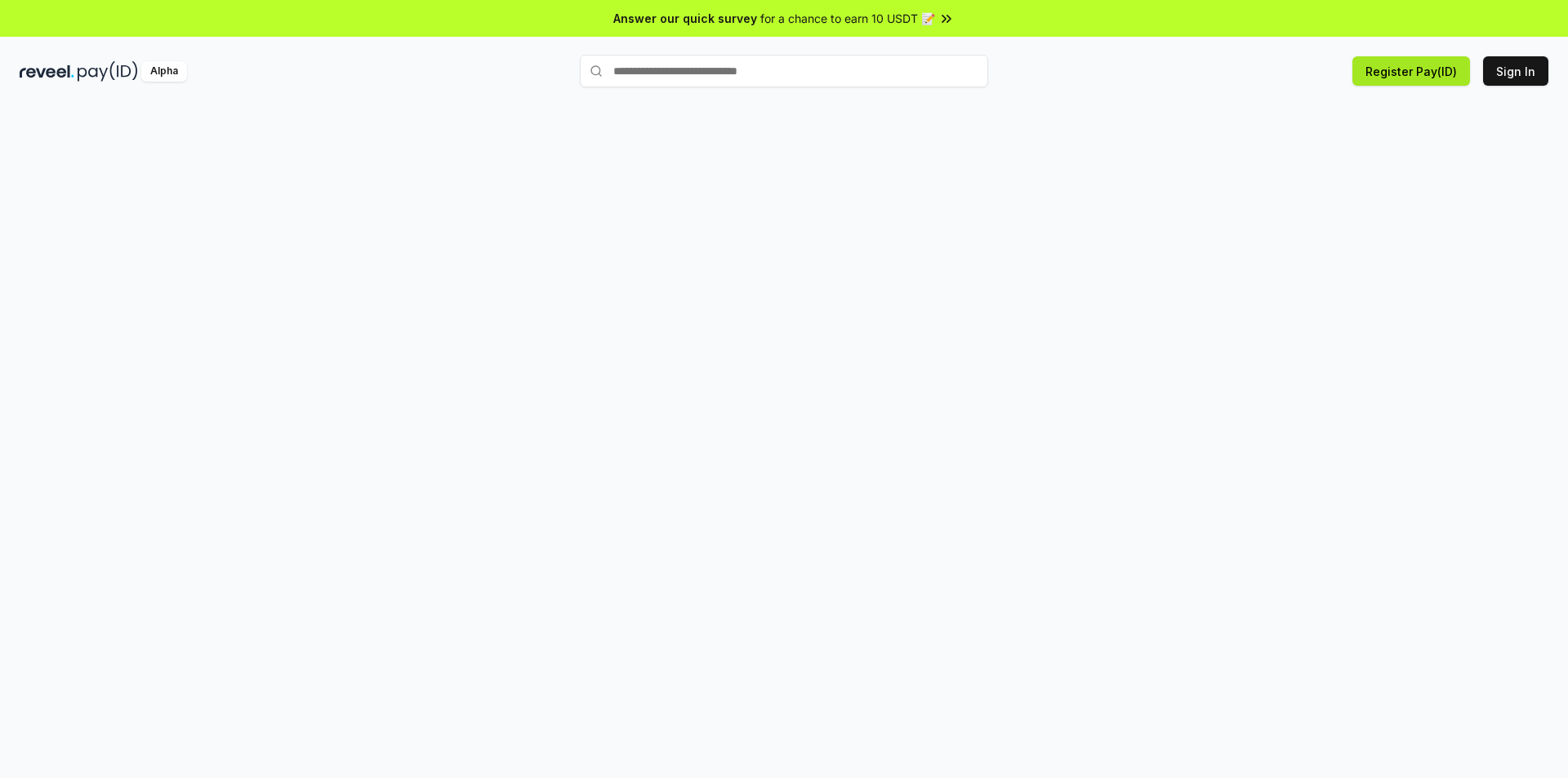 click on "Register Pay(ID)" at bounding box center [1411, 71] 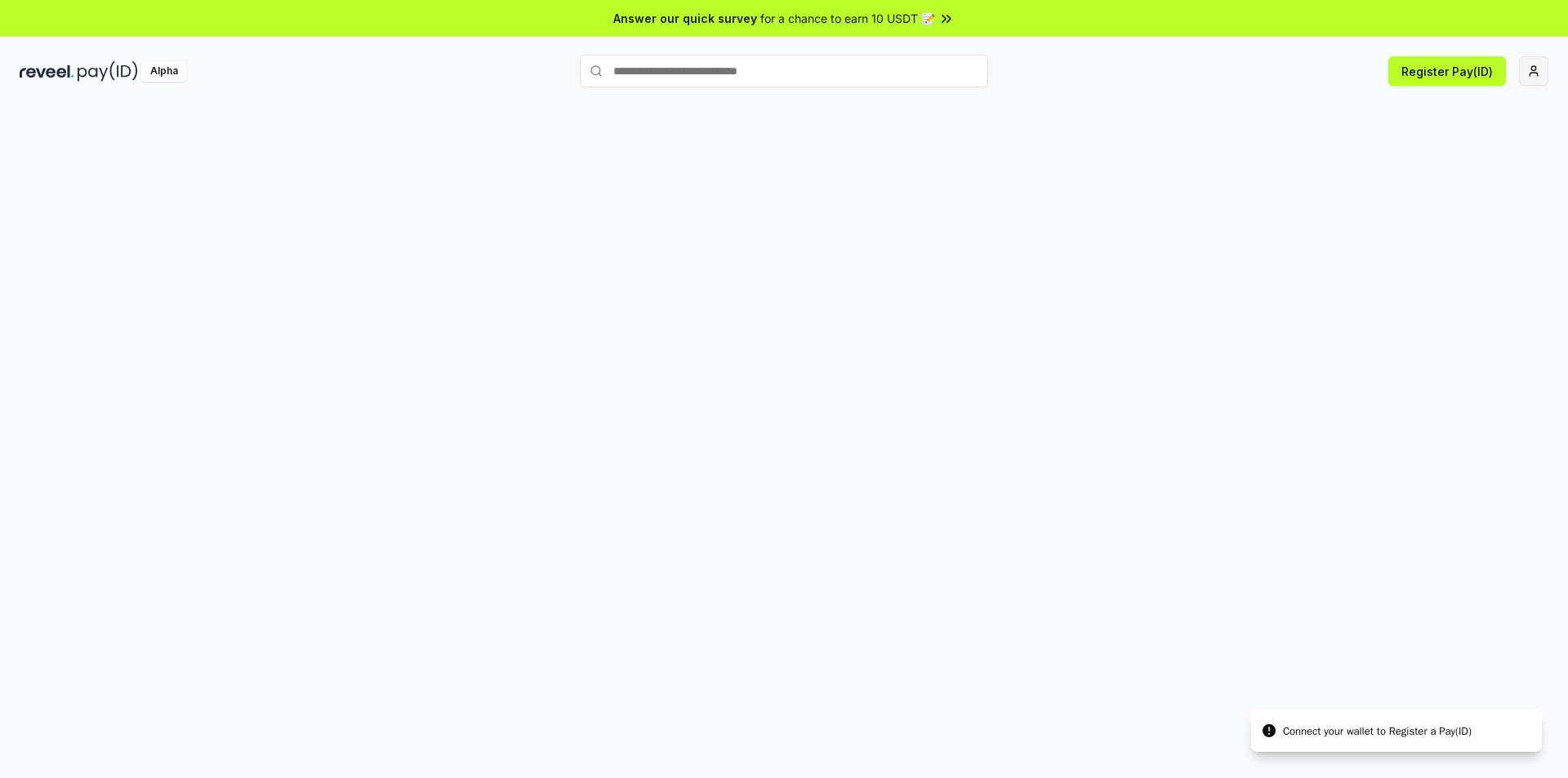 click on "Answer our quick survey for a chance to earn 10 USDT 📝 Alpha Register Pay(ID) Connect your wallet to Register a Pay(ID) Connect your wallet to Register a Pay(ID)" at bounding box center [784, 389] 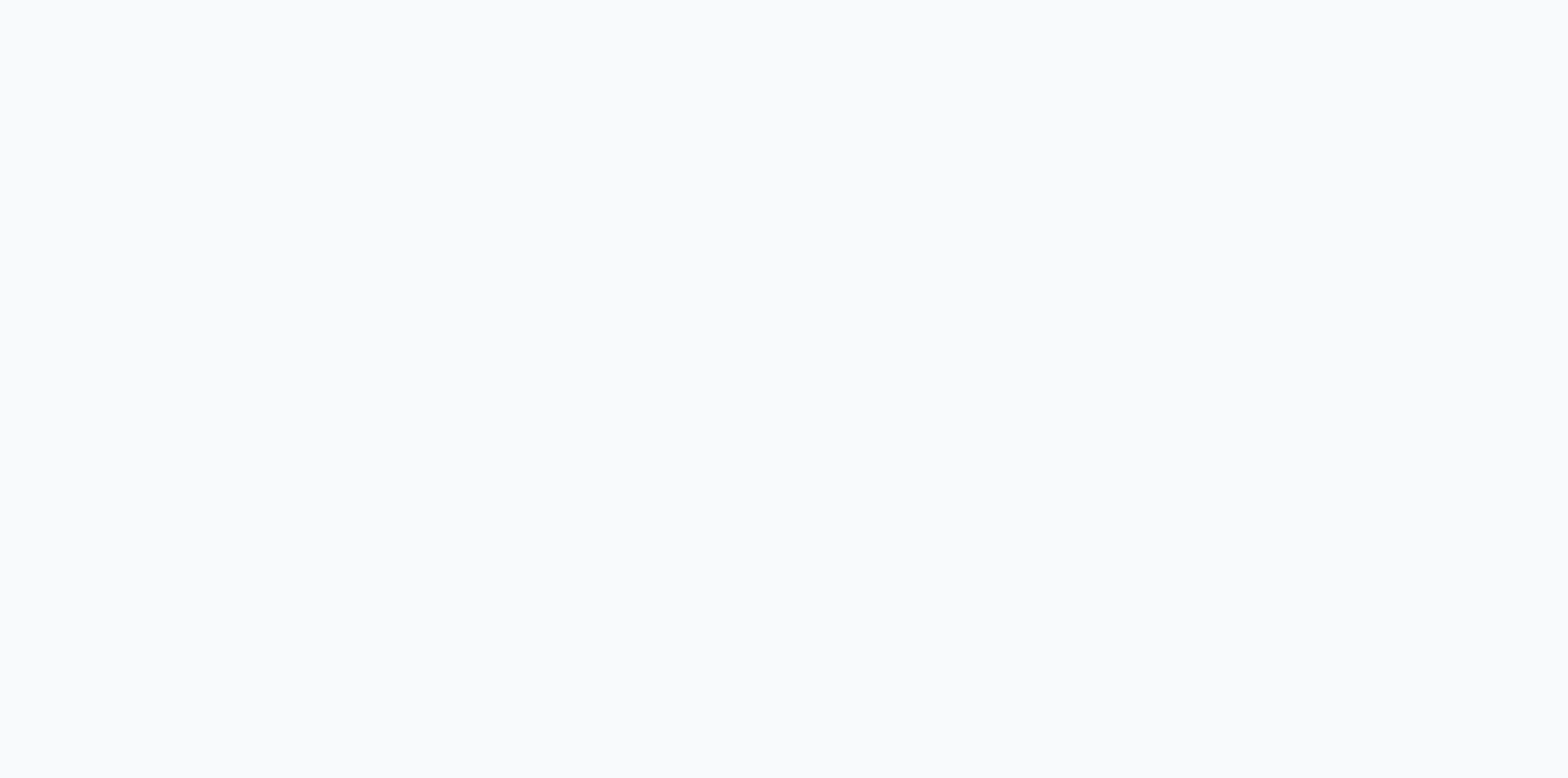 scroll, scrollTop: 0, scrollLeft: 0, axis: both 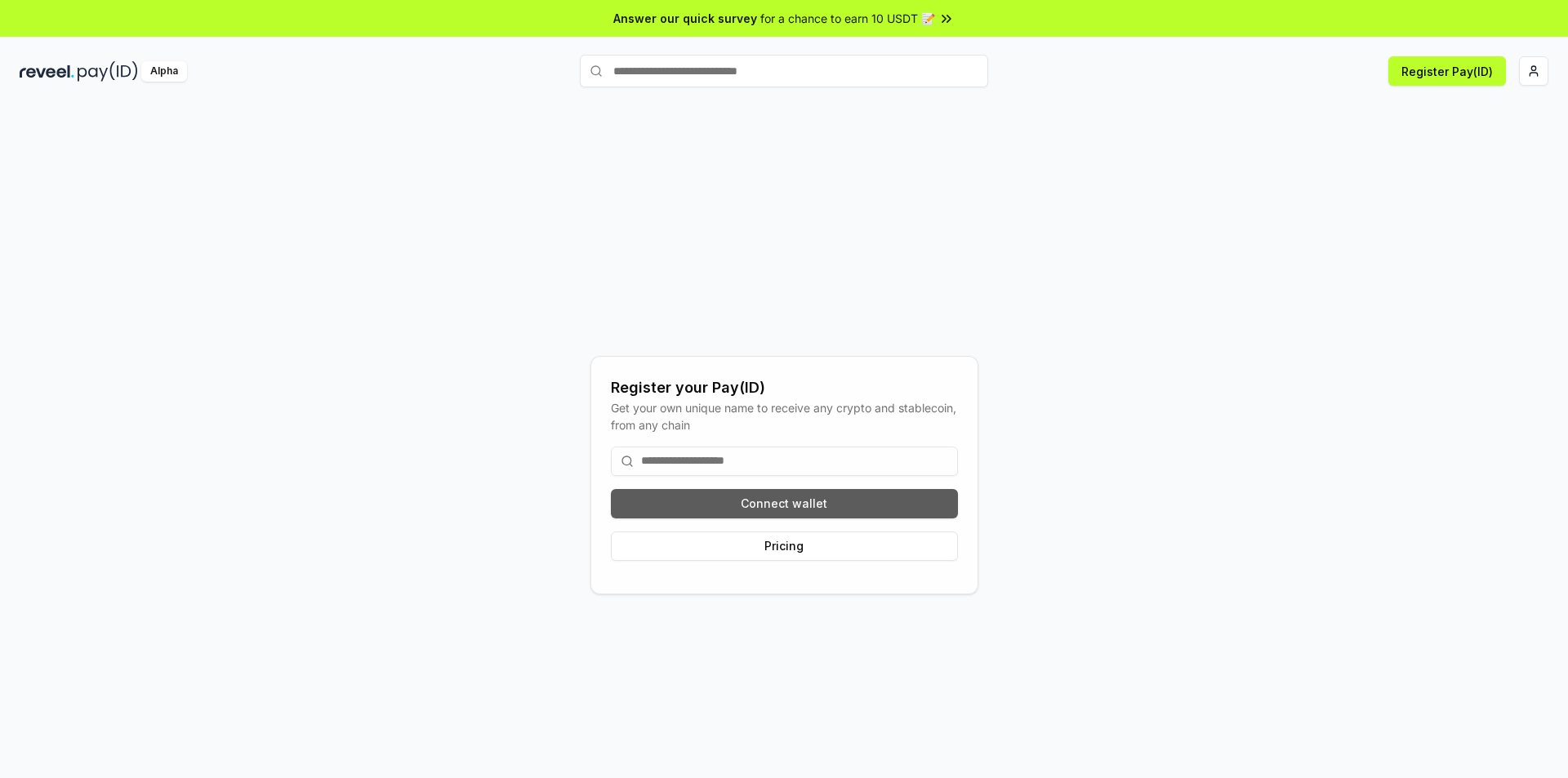 click on "Connect wallet" at bounding box center [784, 504] 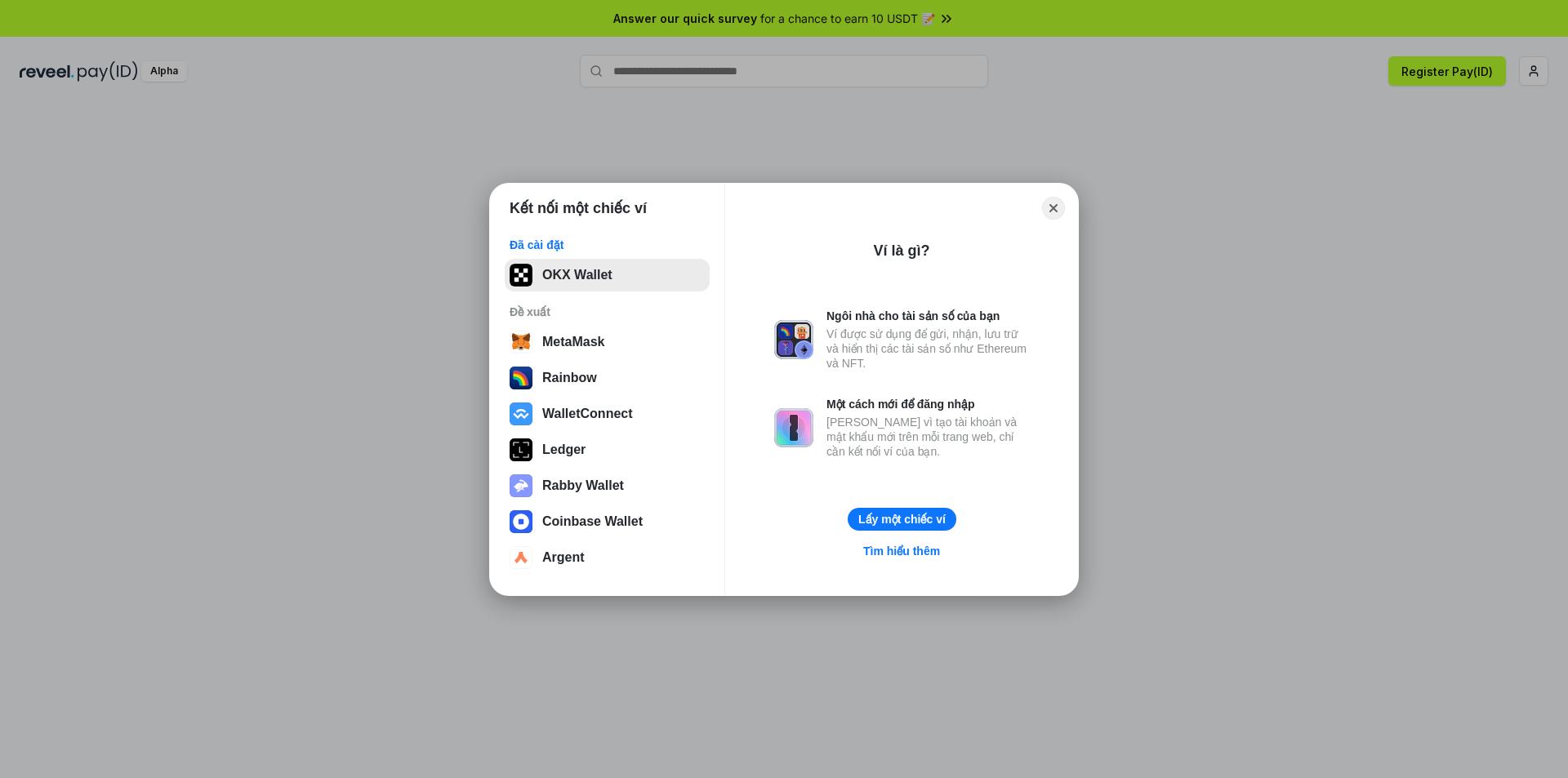 click on "OKX Wallet" at bounding box center (607, 275) 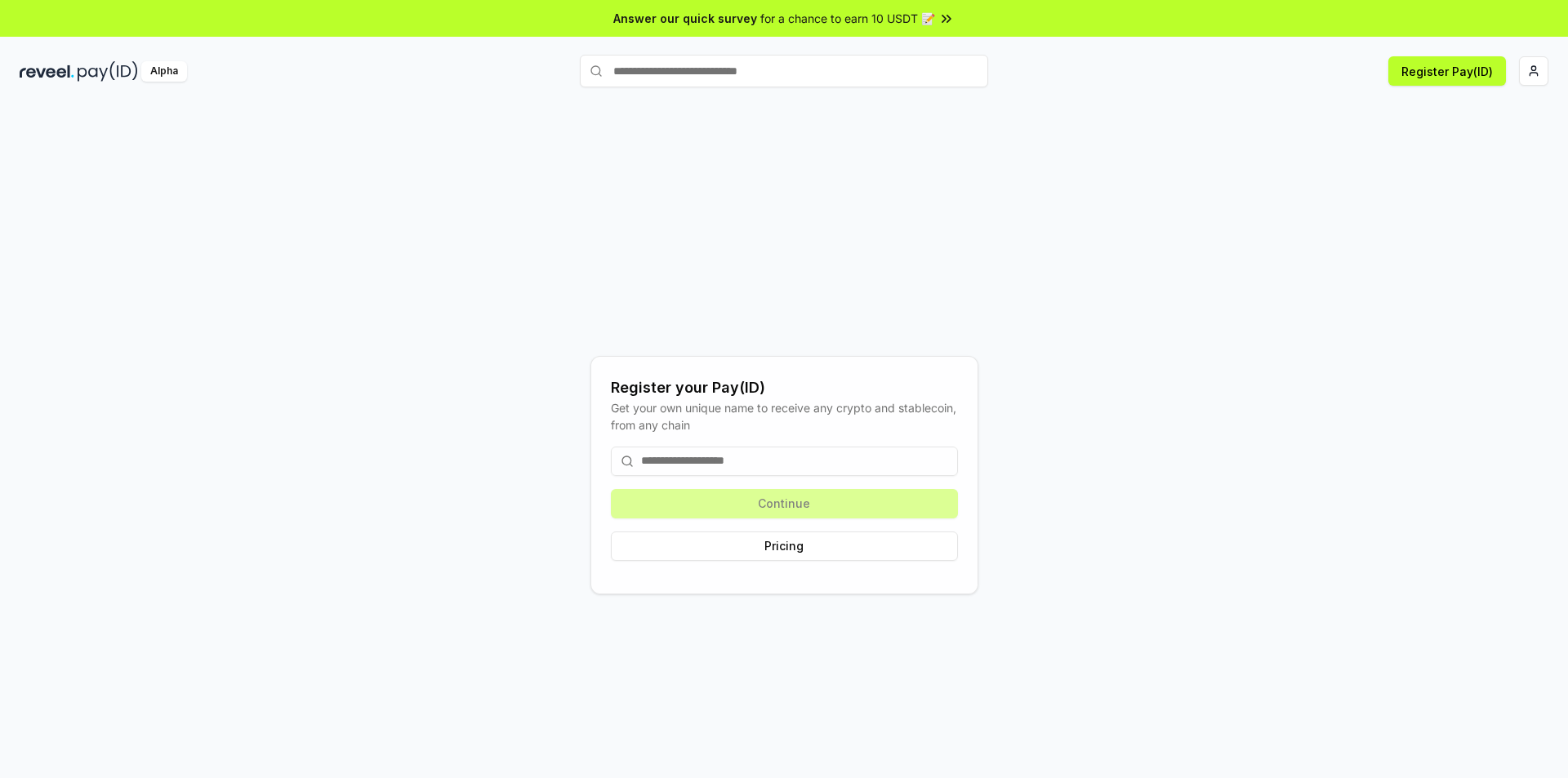 click at bounding box center [784, 461] 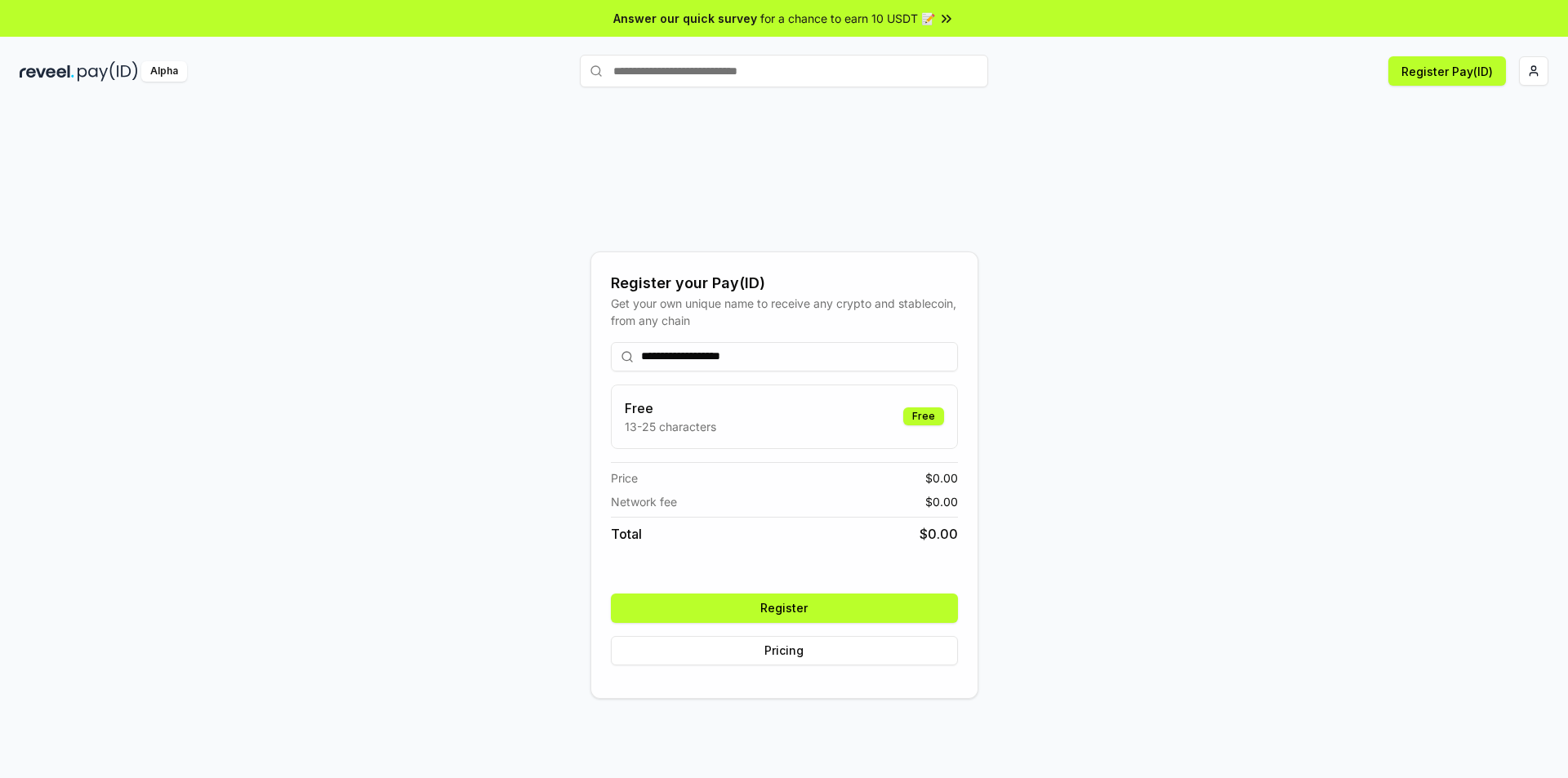 drag, startPoint x: 773, startPoint y: 352, endPoint x: 712, endPoint y: 353, distance: 61.0082 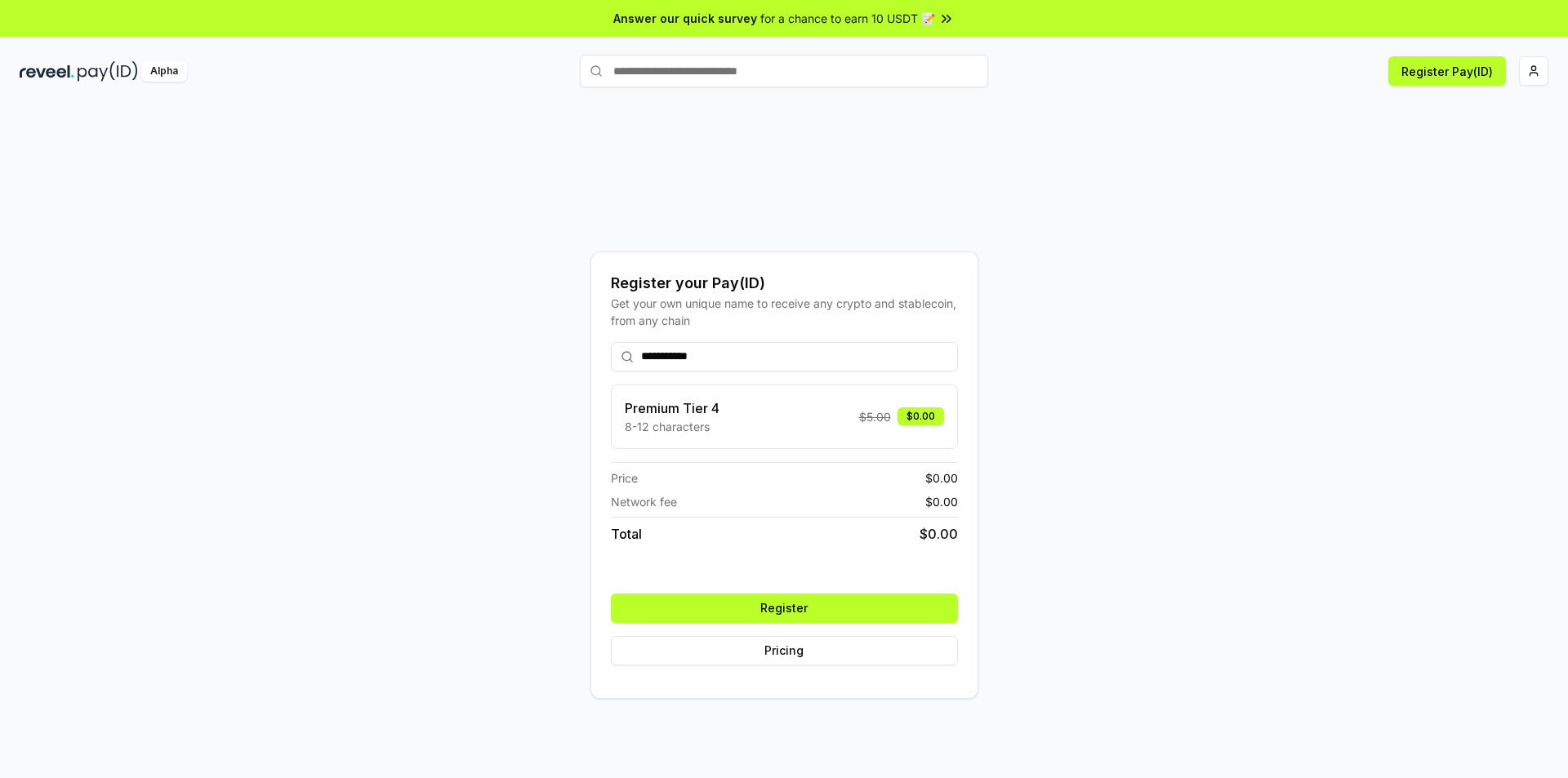 type on "**********" 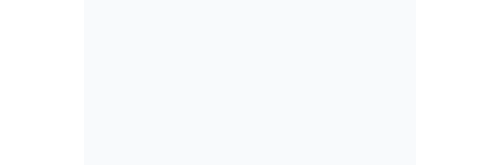scroll, scrollTop: 0, scrollLeft: 0, axis: both 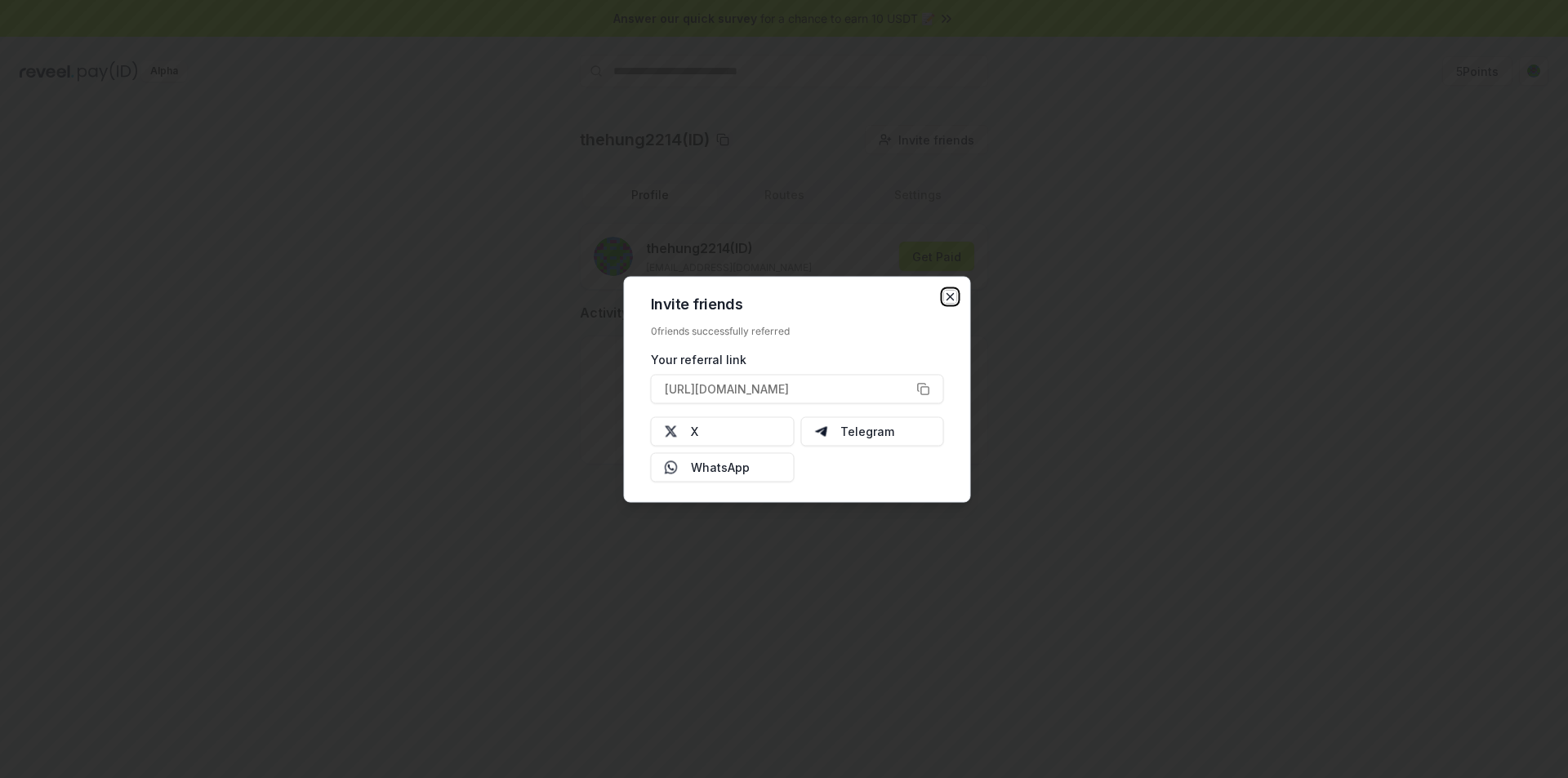 click 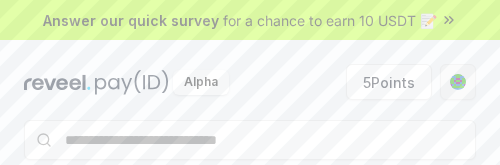 click at bounding box center (458, 82) 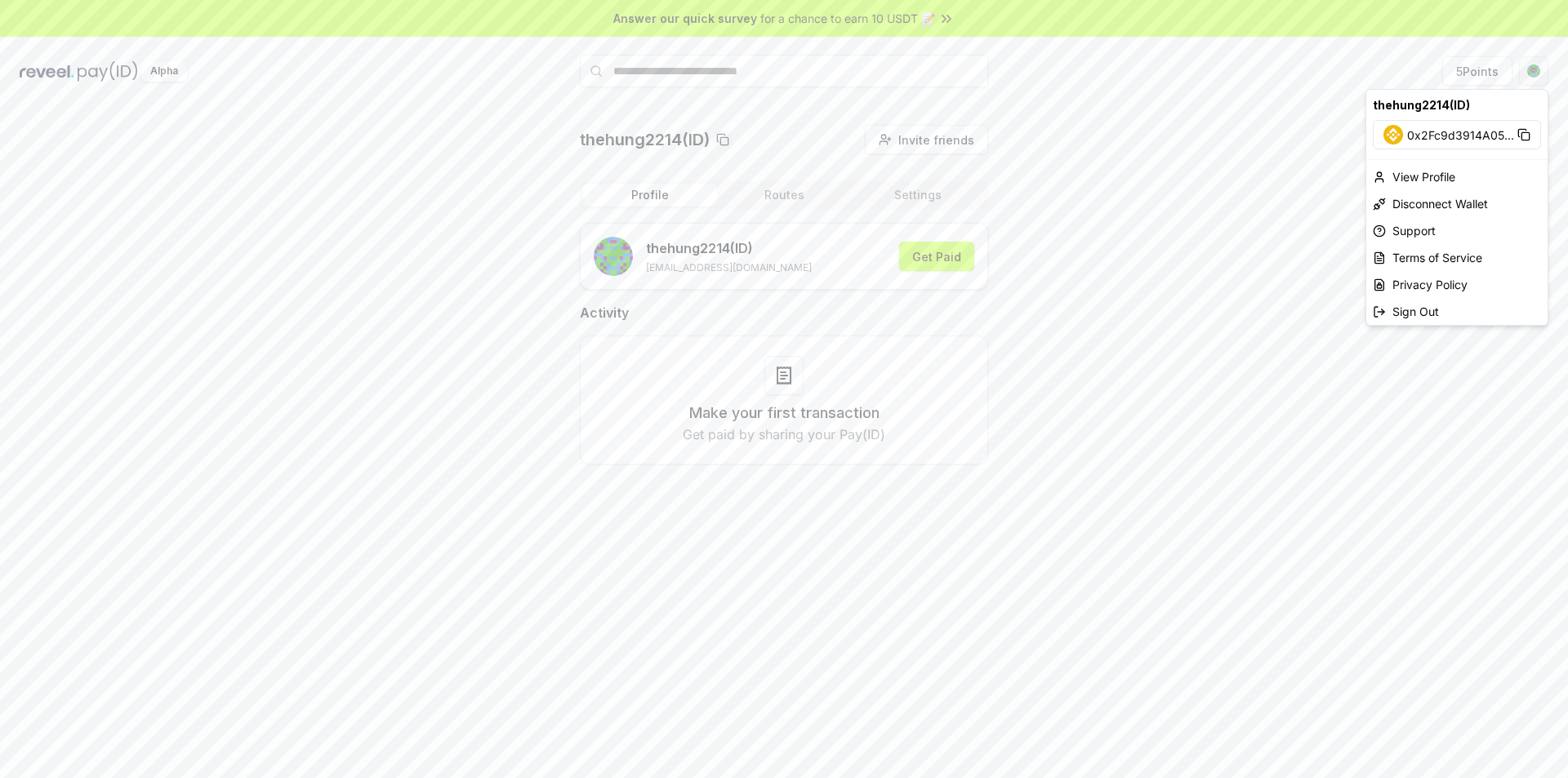 click on "Answer our quick survey for a chance to earn 10 USDT 📝 Alpha   5  Points thehung2214(ID) Invite friends Invite Profile Routes Settings thehung2214 (ID) [EMAIL_ADDRESS][DOMAIN_NAME] Get Paid Activity Make your first transaction Get paid by sharing your Pay(ID) thehung2214(ID)   0x2Fc9d3914A05 ...     View Profile   Disconnect Wallet   Support   Terms of Service   Privacy Policy   Sign Out" at bounding box center [784, 389] 